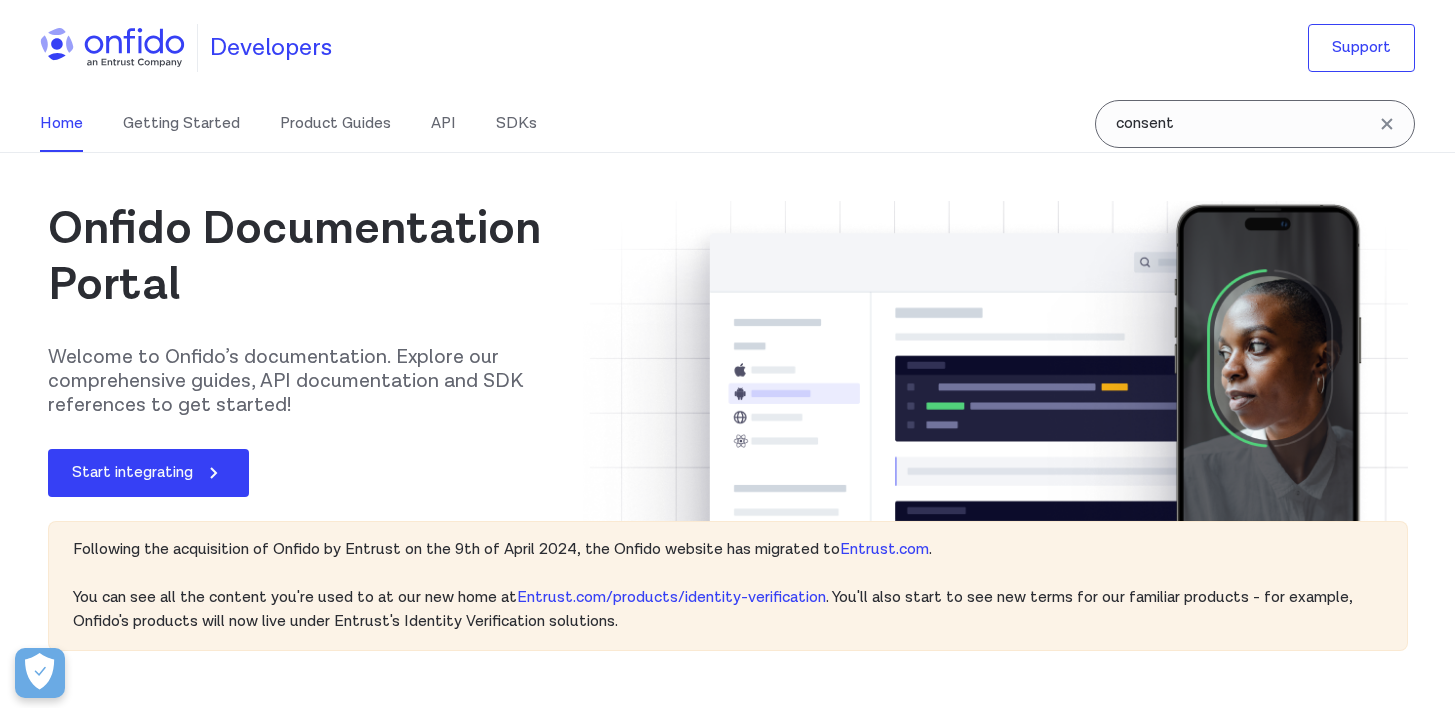 scroll, scrollTop: 0, scrollLeft: 0, axis: both 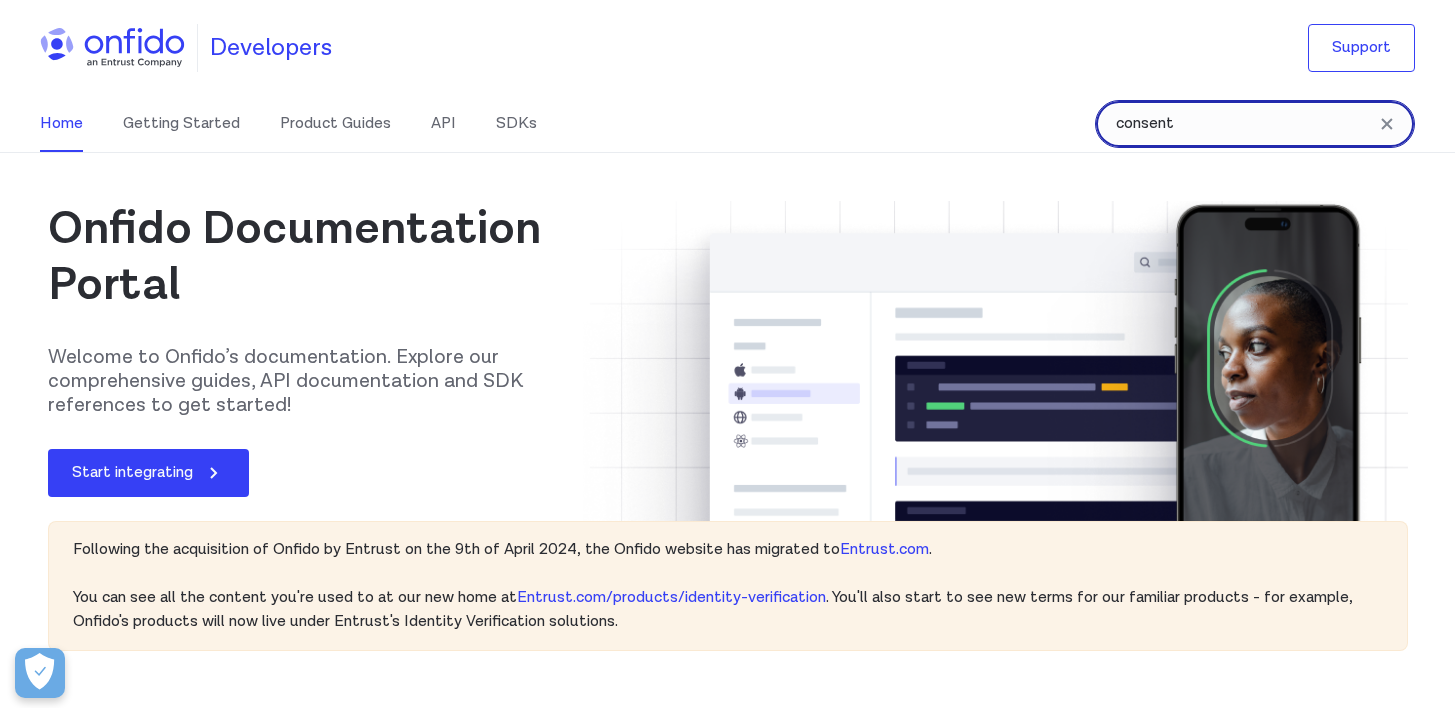 click on "consent" at bounding box center (1255, 124) 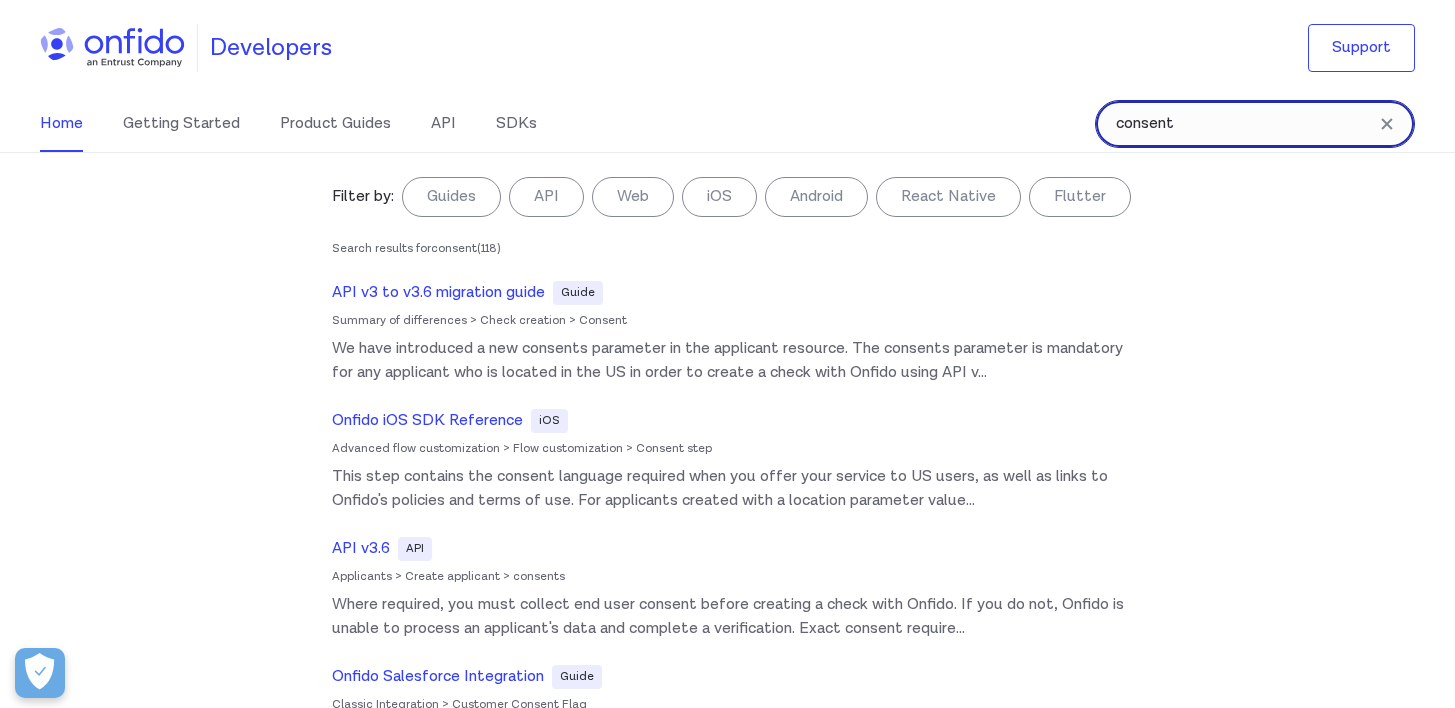click on "consent" at bounding box center [1255, 124] 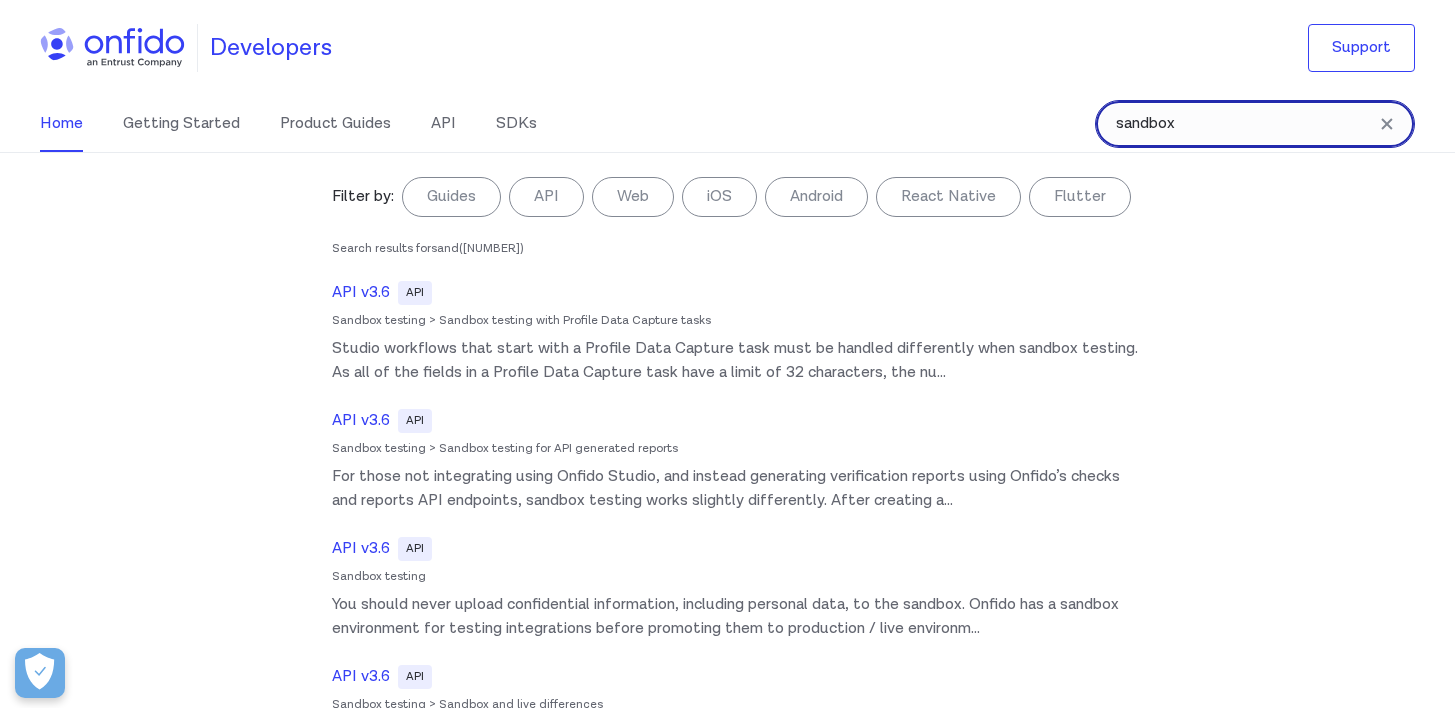 type on "sandbox" 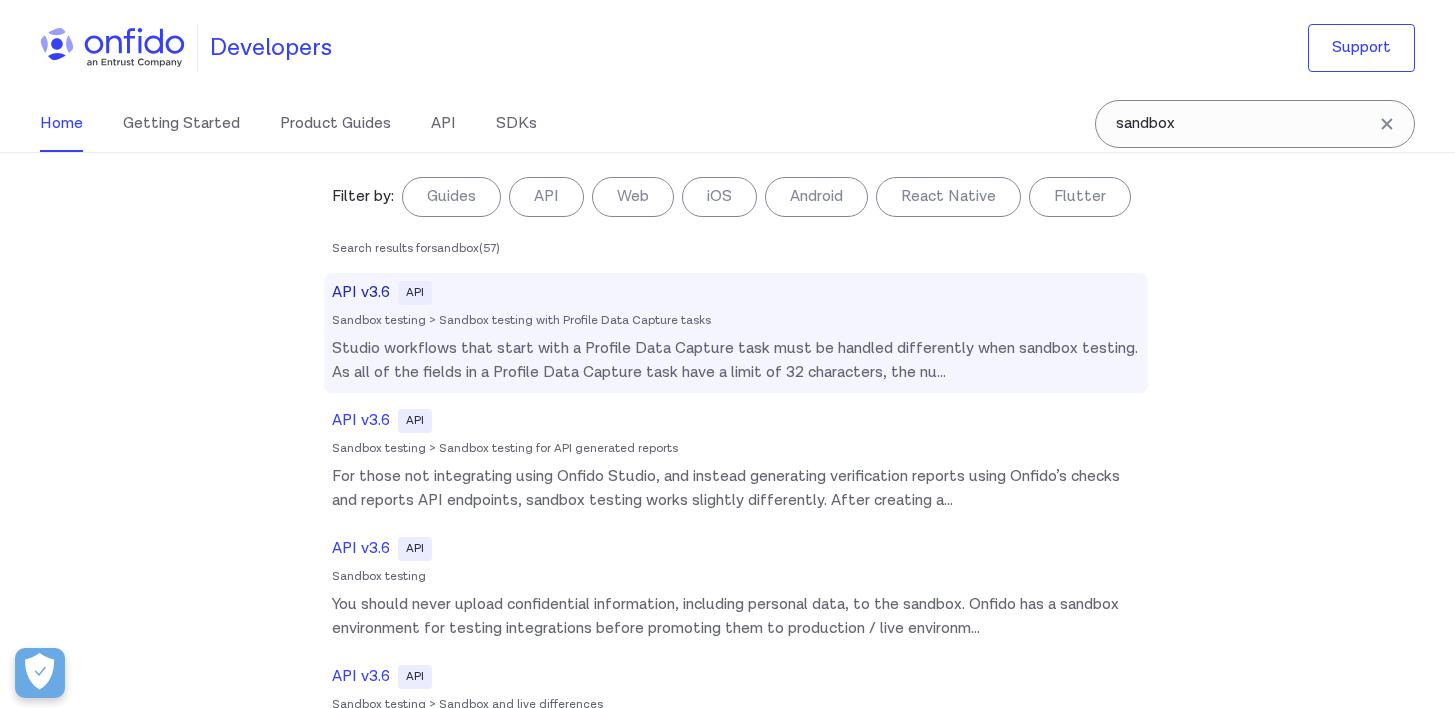 click on "Studio workflows that start with a Profile Data Capture task must be handled differently when sandbox testing. As all of the fields in a Profile Data Capture task have a limit of 32 characters, the nu ..." at bounding box center (736, 361) 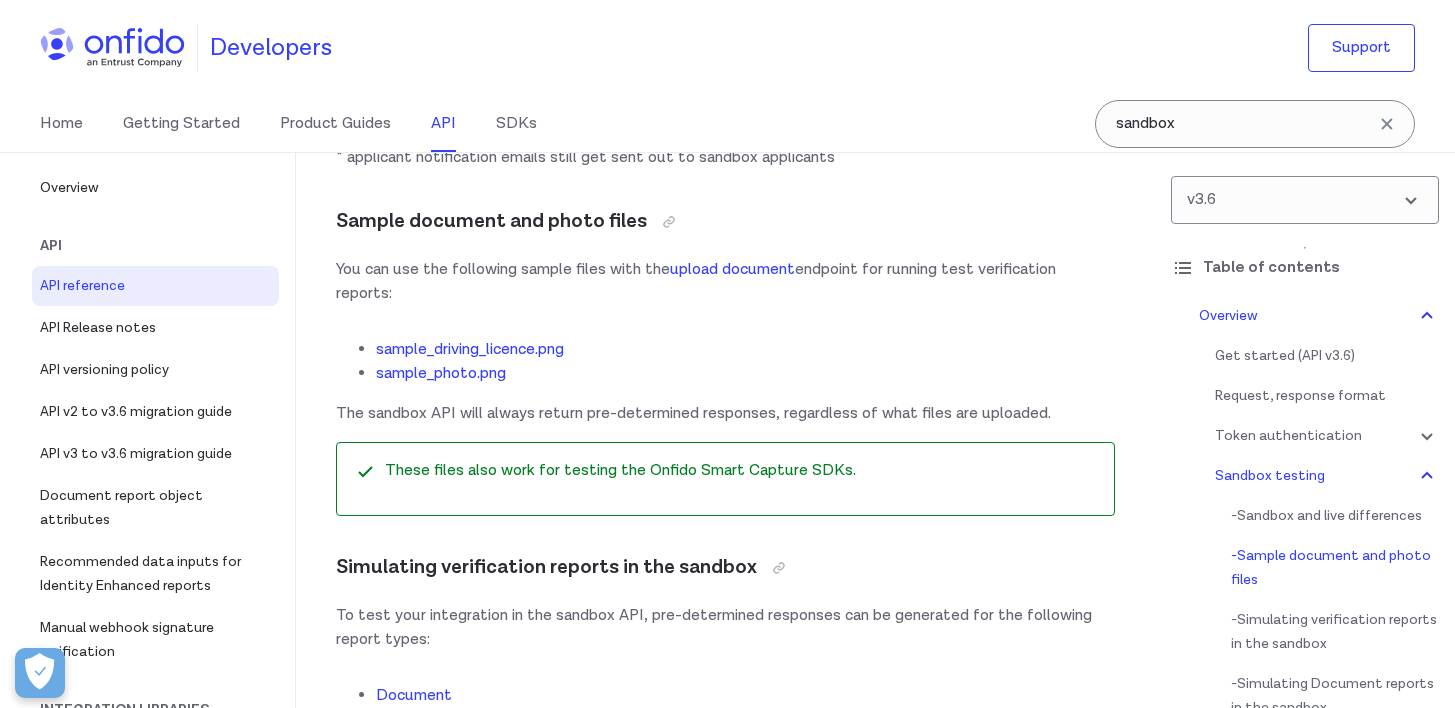 scroll, scrollTop: 3977, scrollLeft: 0, axis: vertical 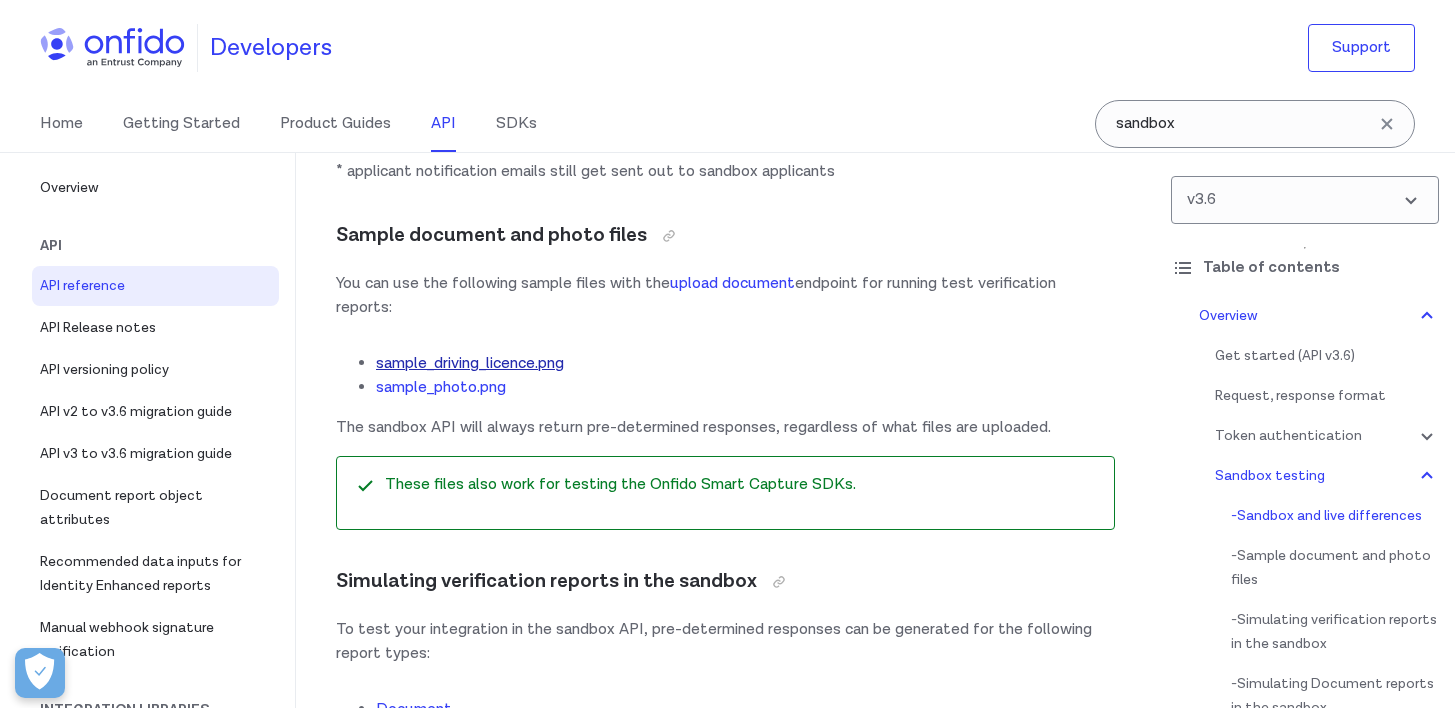 click on "sample_driving_licence.png" at bounding box center (470, 363) 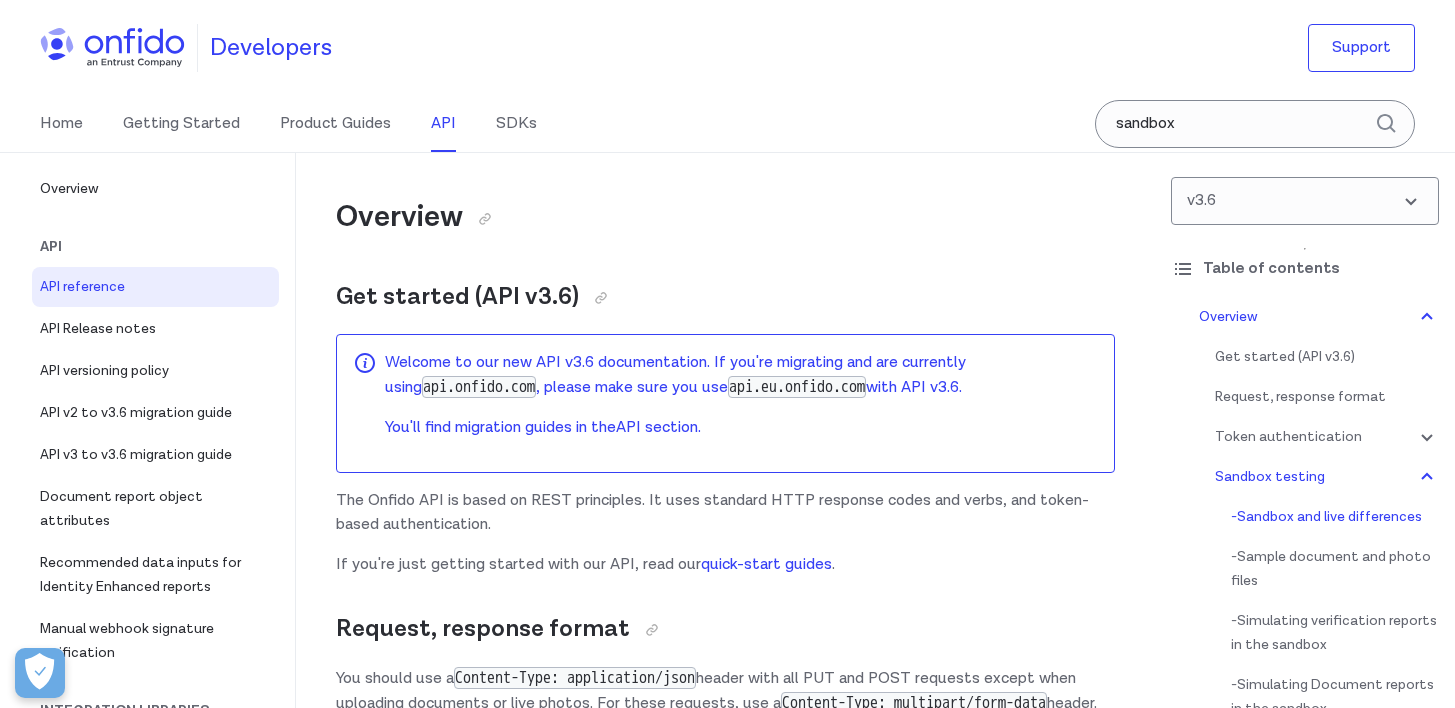 scroll, scrollTop: 3975, scrollLeft: 0, axis: vertical 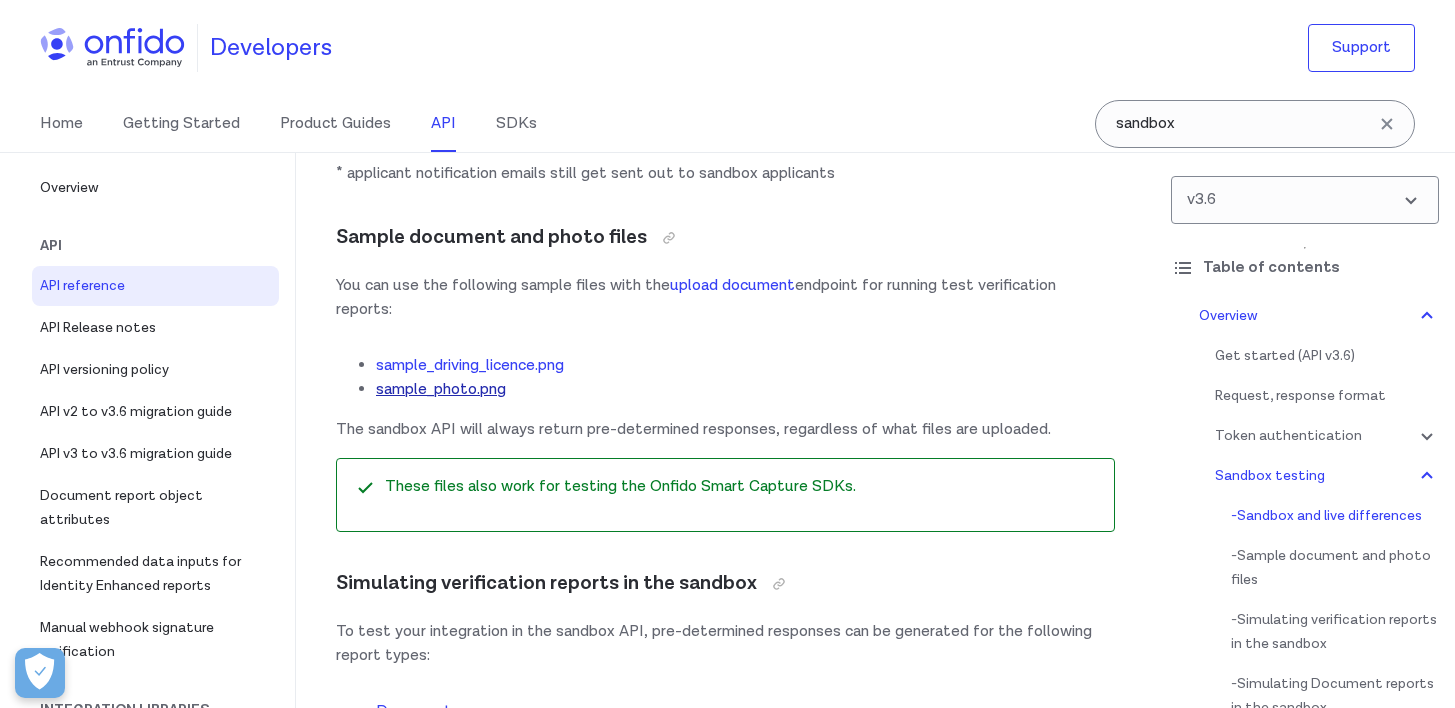 click on "sample_photo.png" at bounding box center [441, 389] 